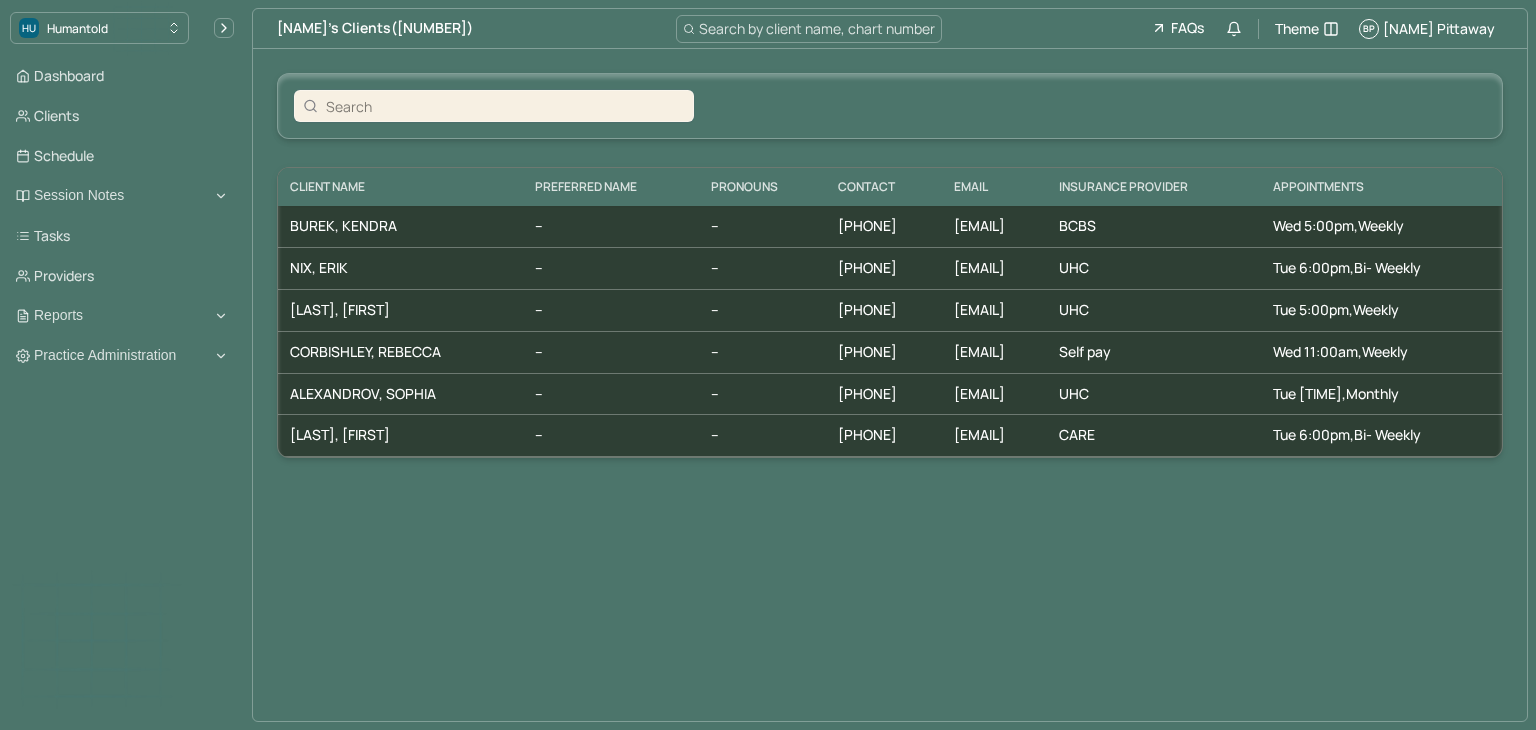 scroll, scrollTop: 0, scrollLeft: 0, axis: both 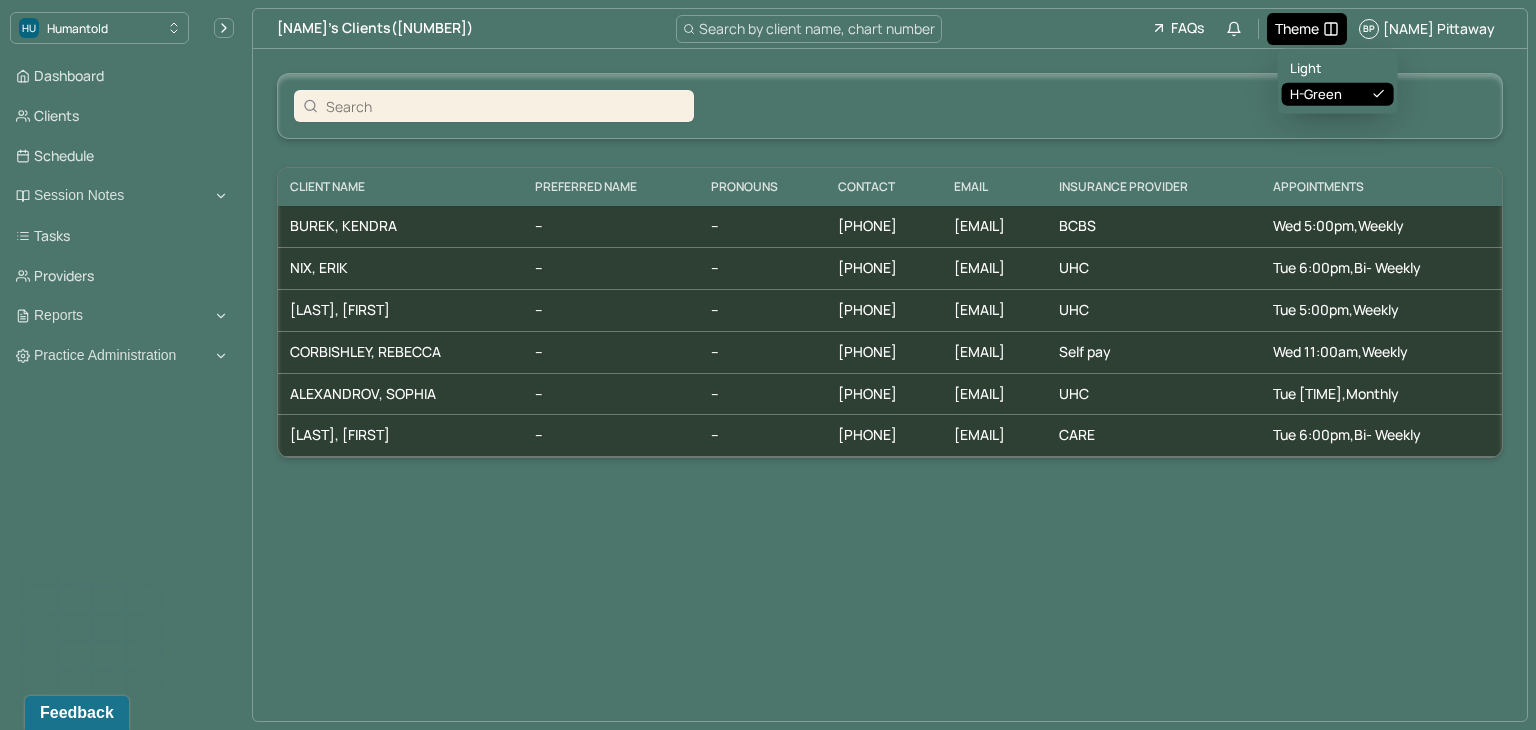 click on "Theme" at bounding box center (1297, 28) 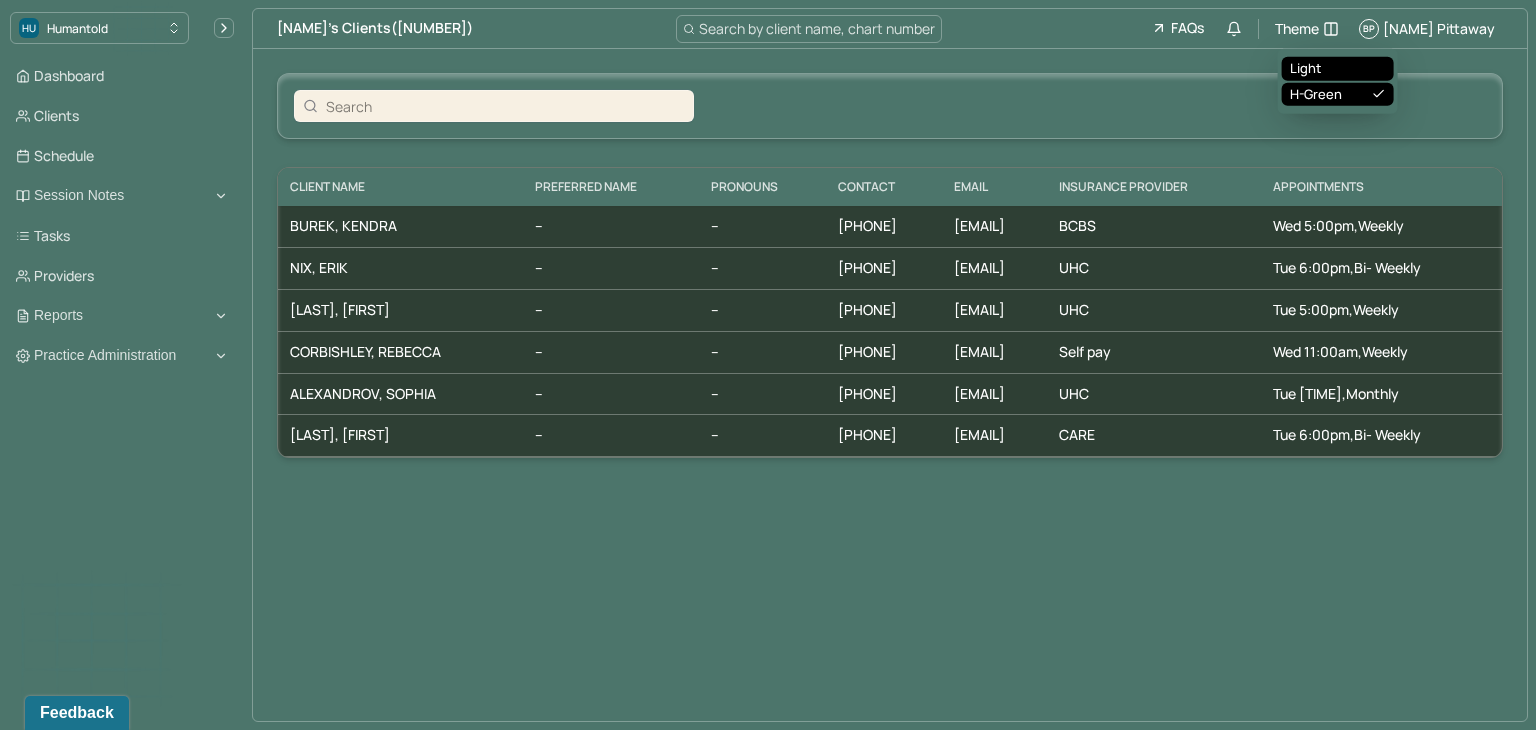click on "Light" at bounding box center [1338, 69] 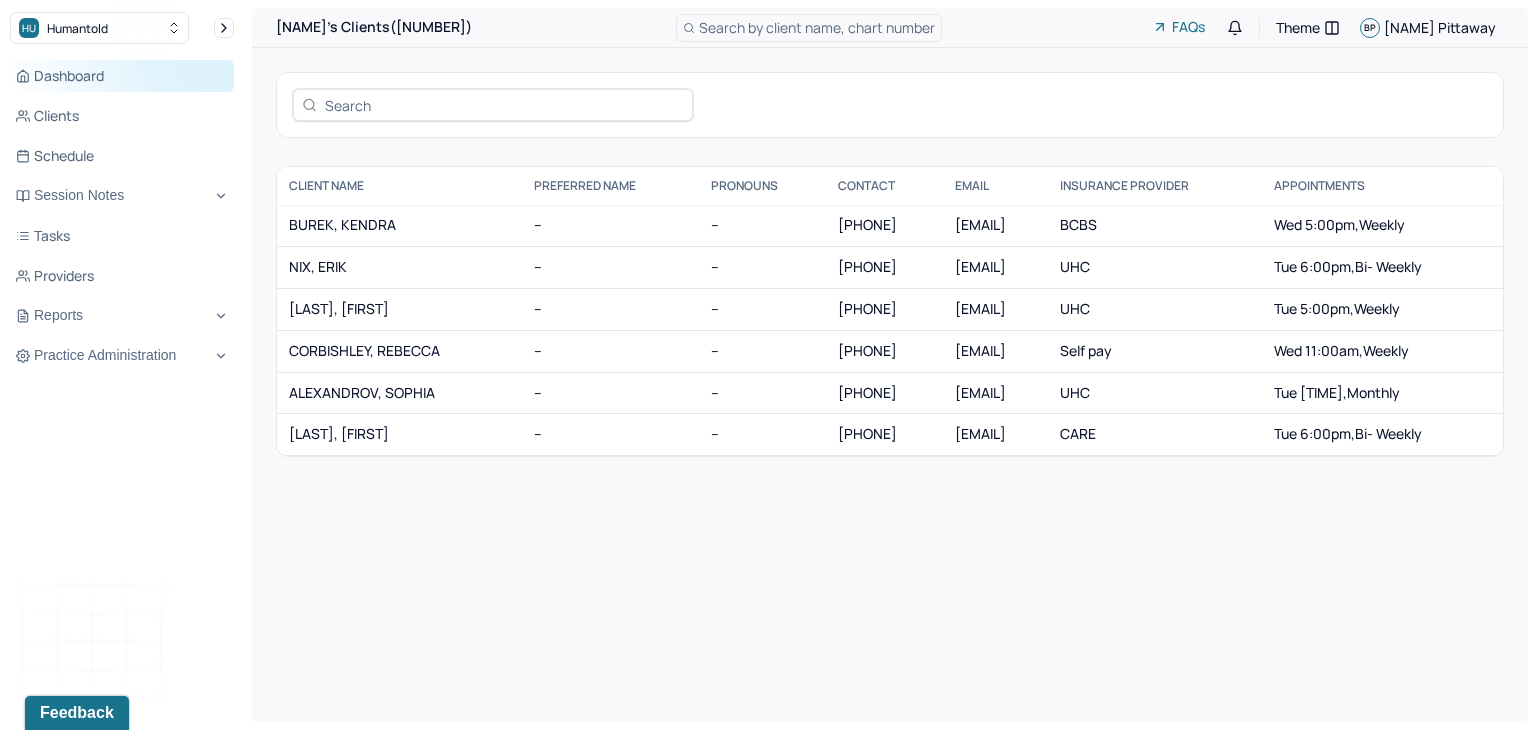 click on "Dashboard" at bounding box center (122, 76) 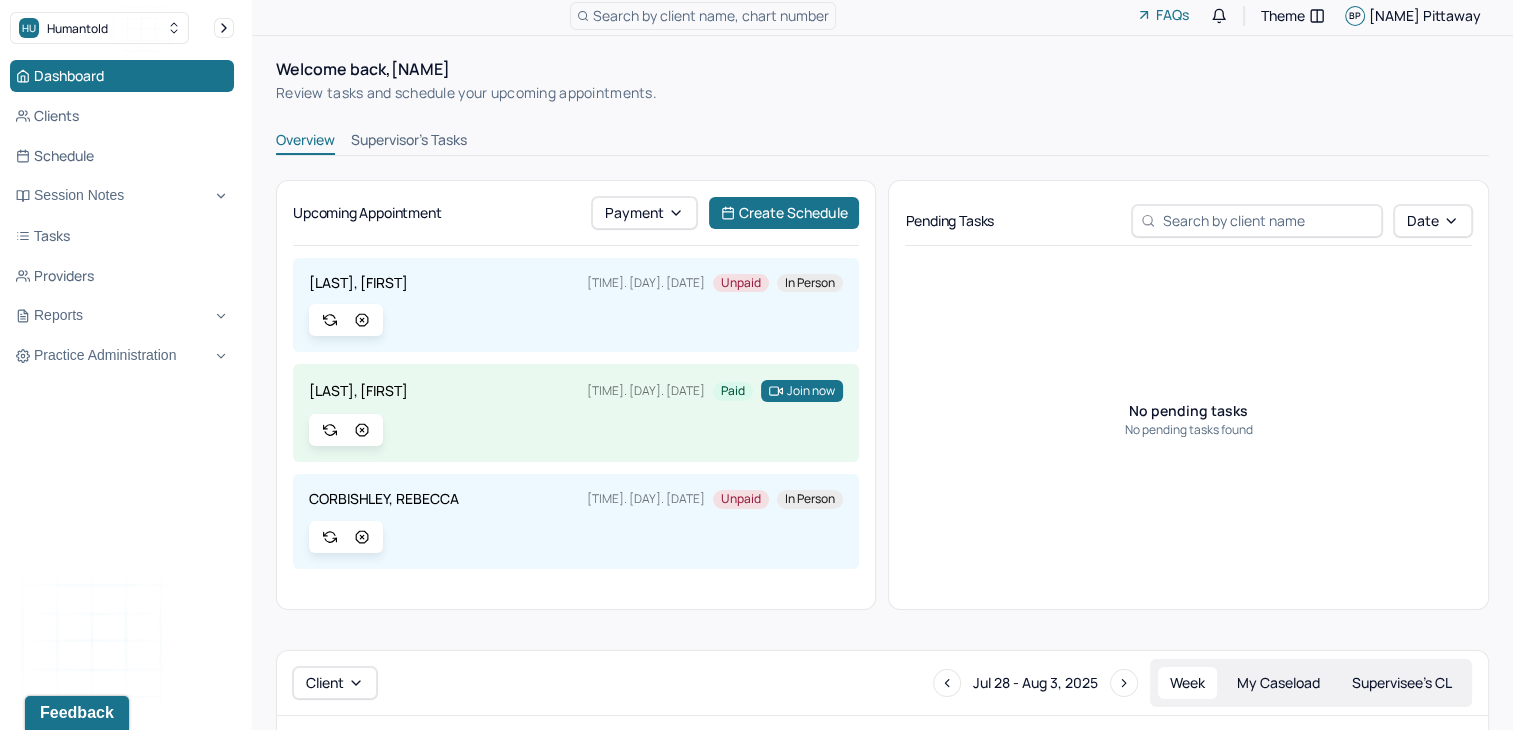 scroll, scrollTop: 2, scrollLeft: 0, axis: vertical 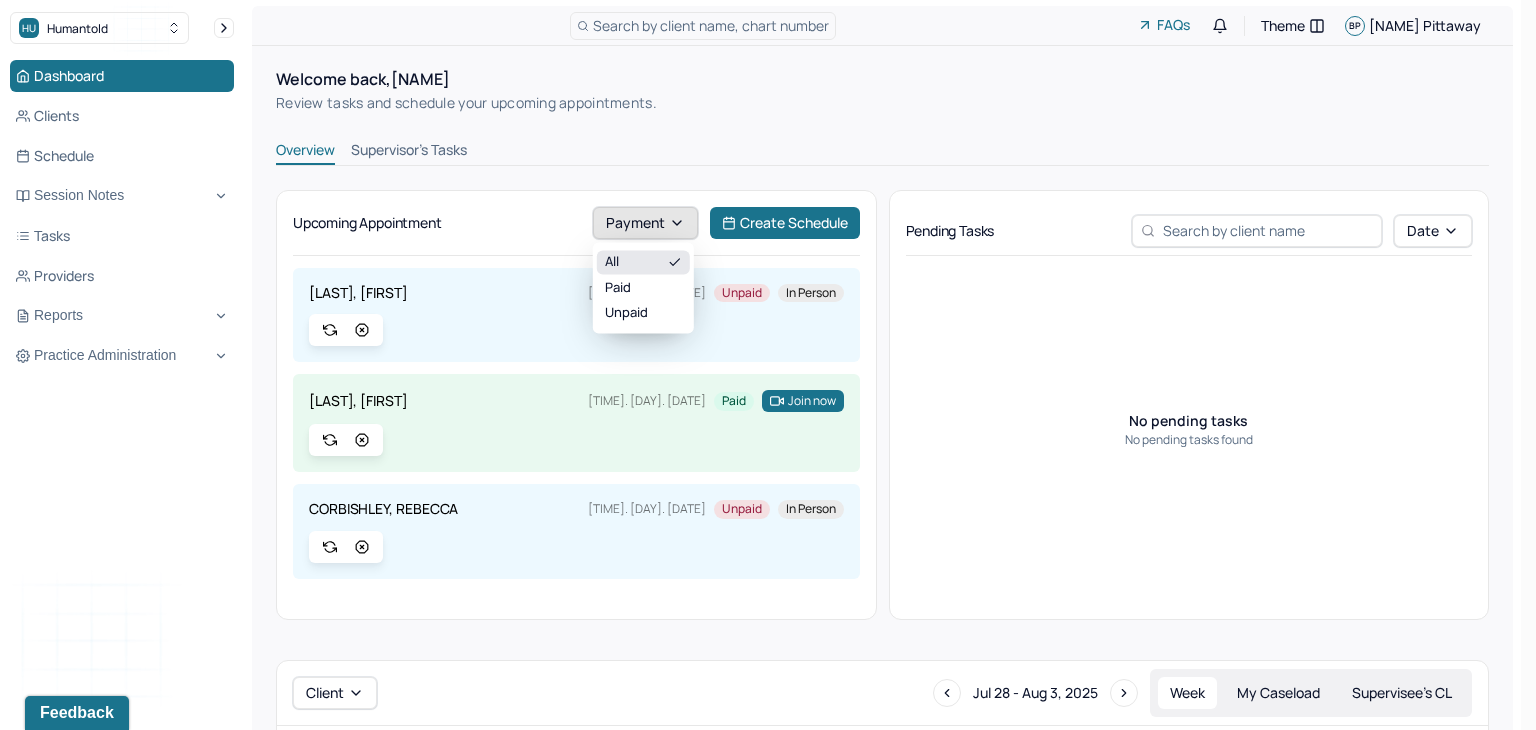 click on "Payment" at bounding box center (645, 223) 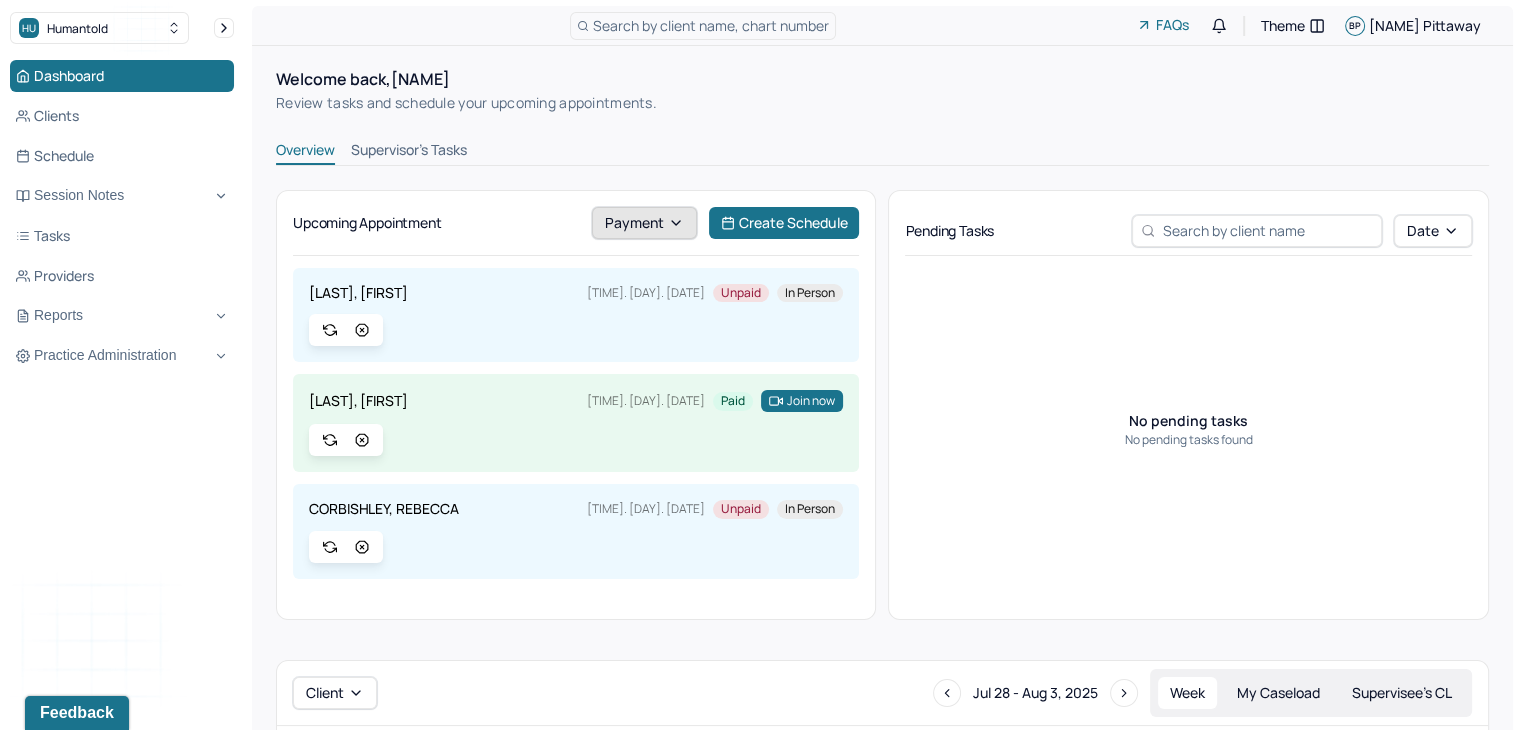 click on "Payment" at bounding box center (644, 223) 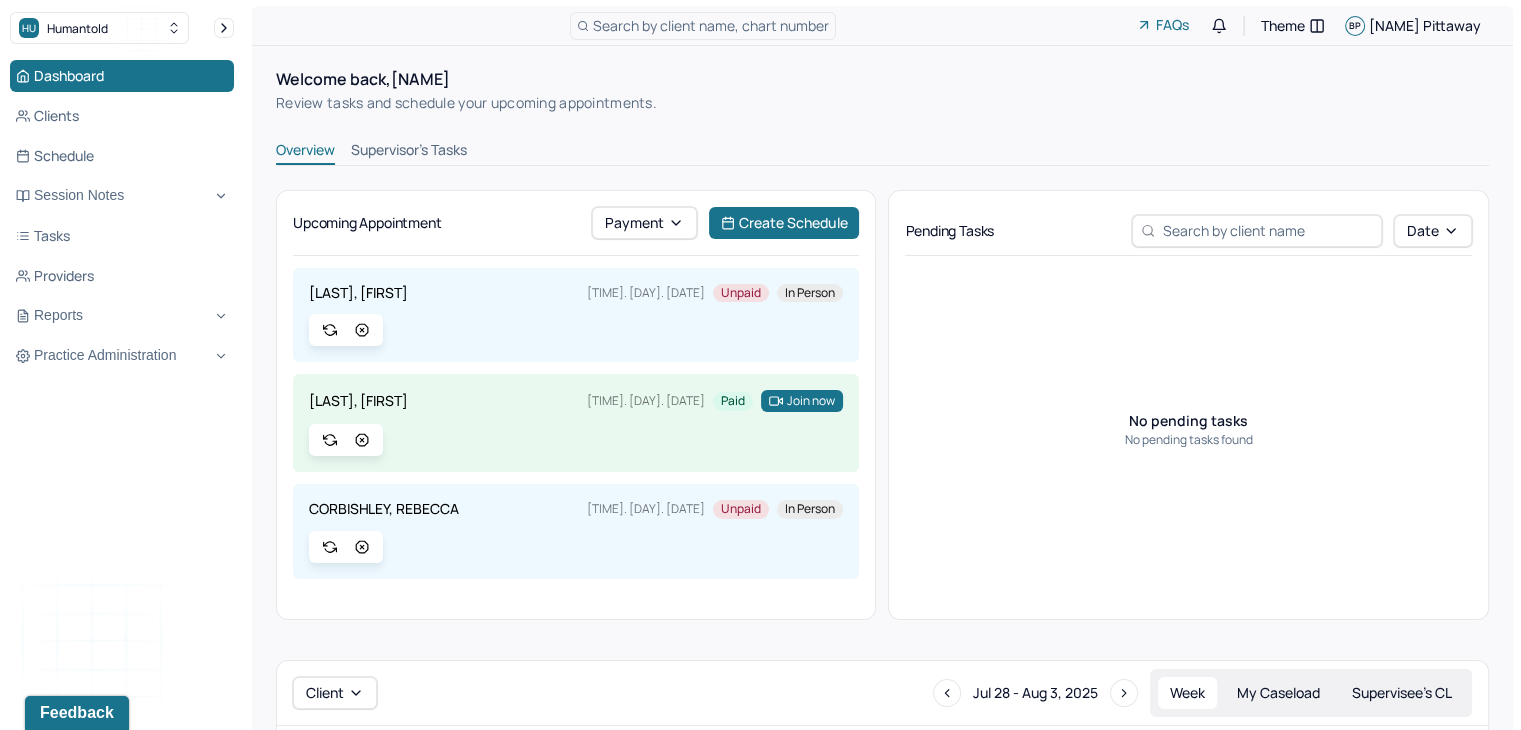 click on "Supervisor's Tasks" at bounding box center [409, 152] 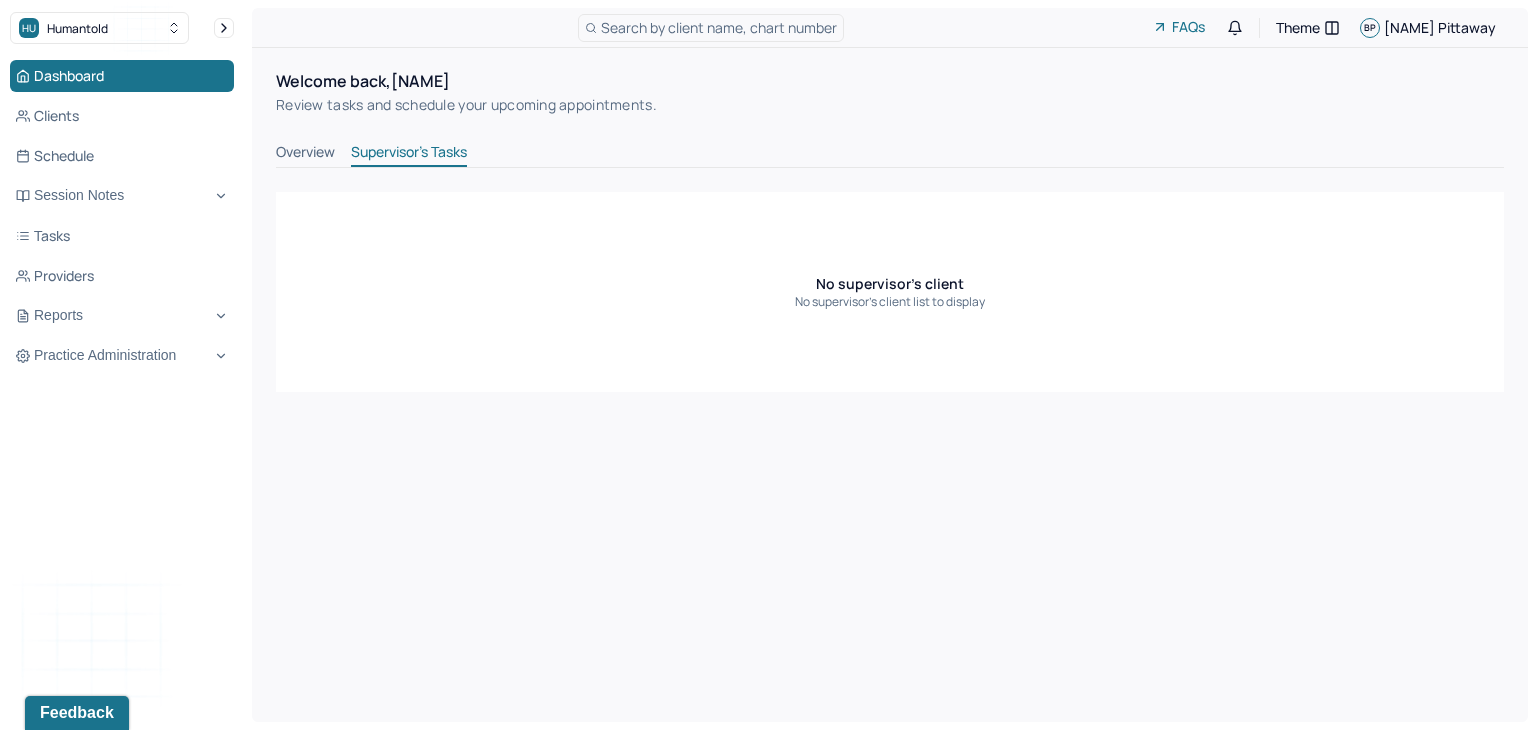 click on "Overview" at bounding box center [305, 154] 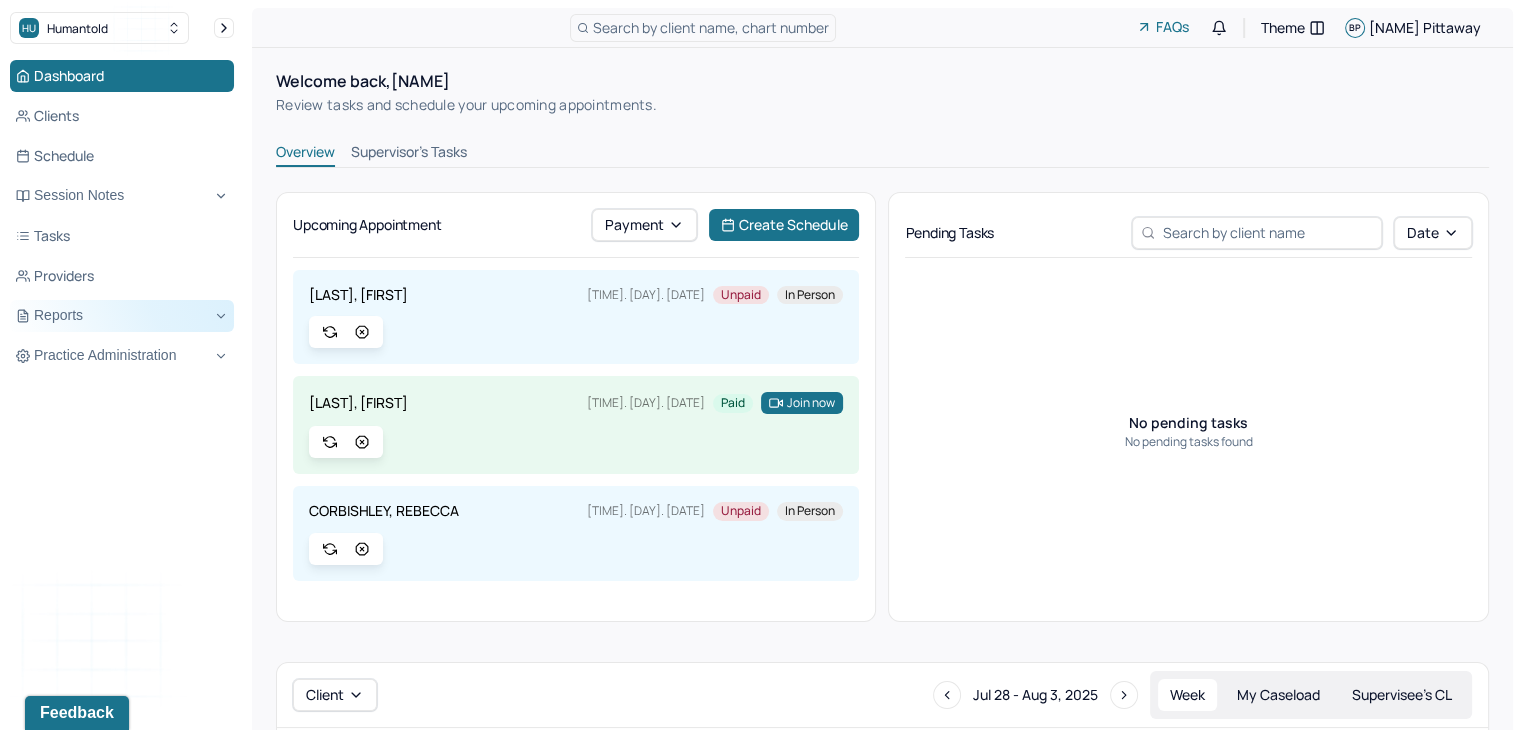 click on "Reports" at bounding box center [122, 316] 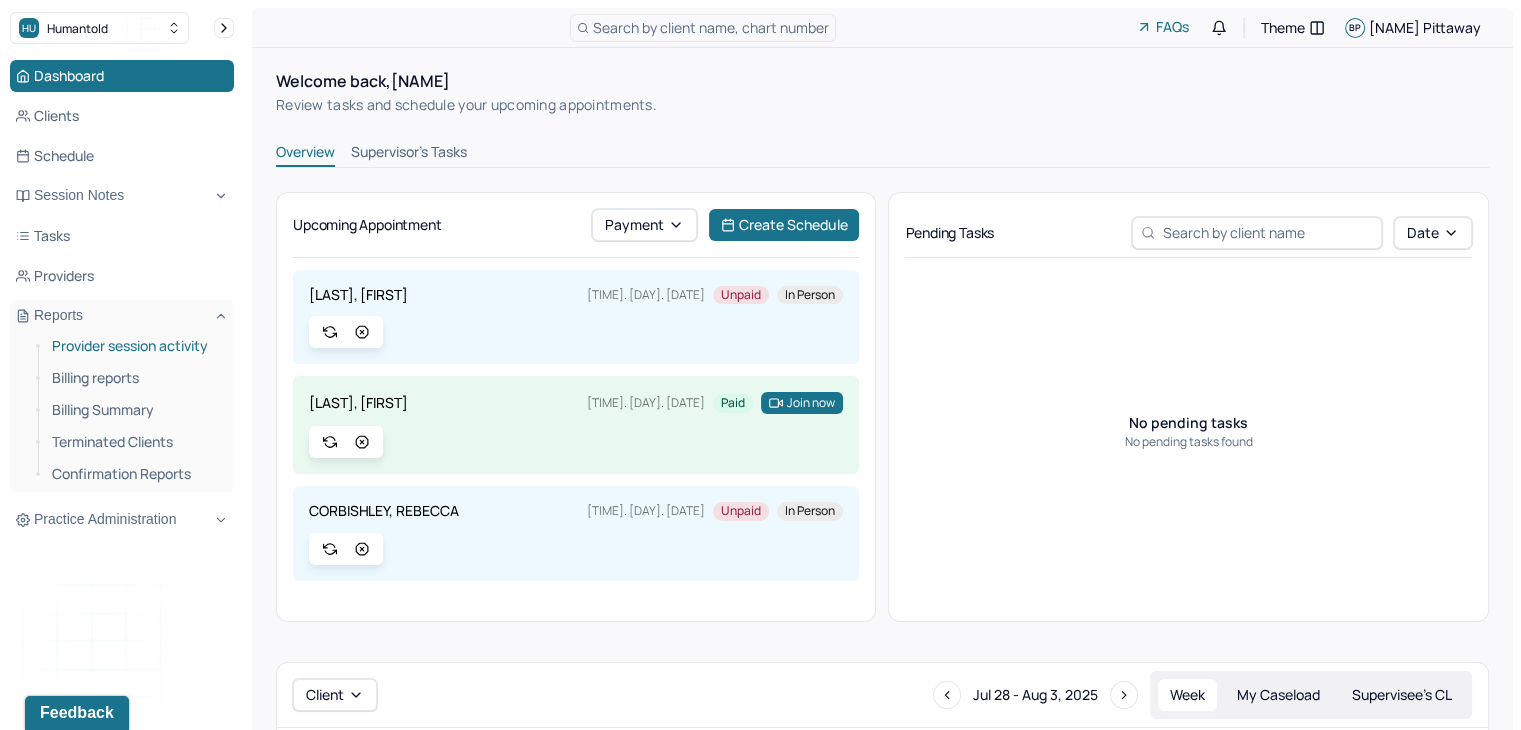 click on "Provider session activity" at bounding box center [135, 346] 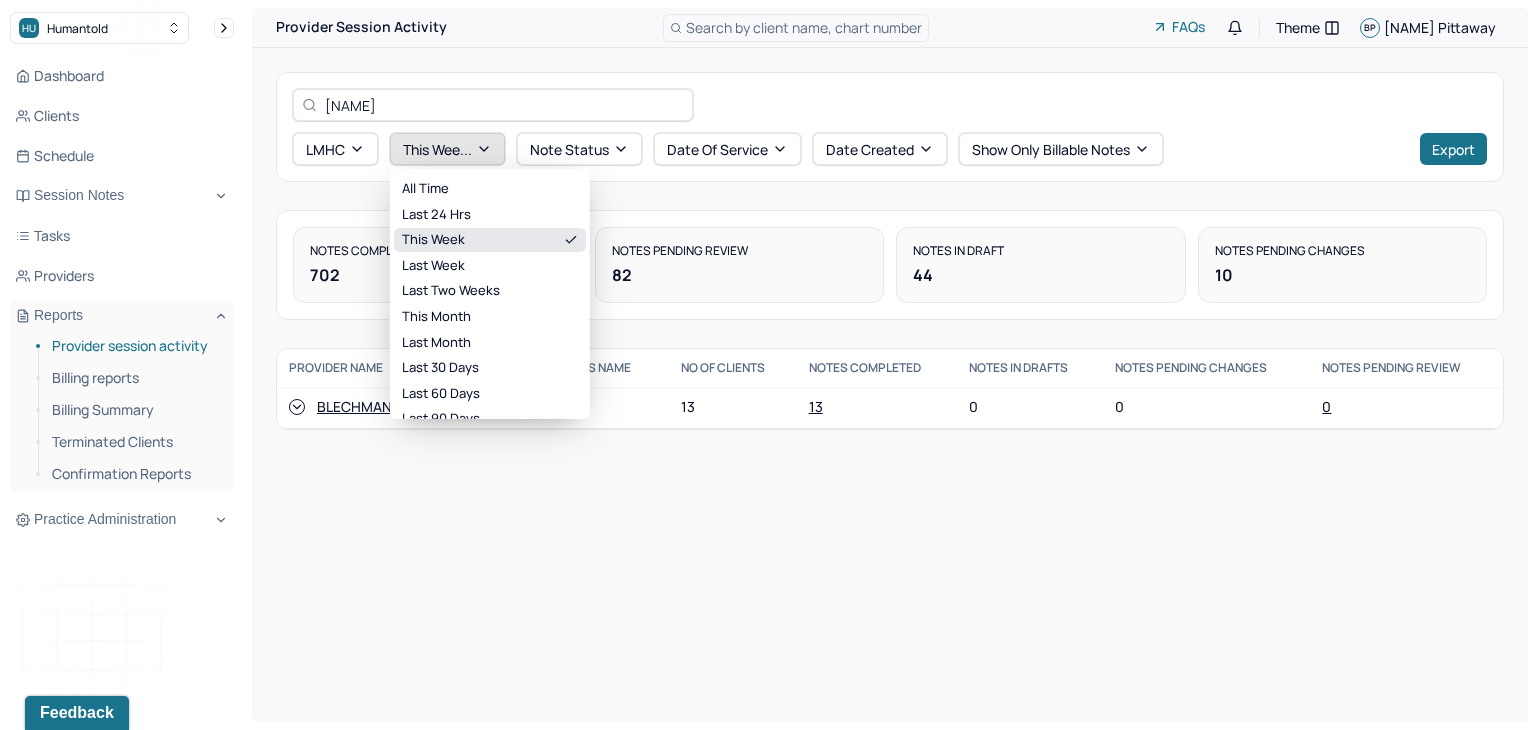 click on "This wee..." at bounding box center [447, 149] 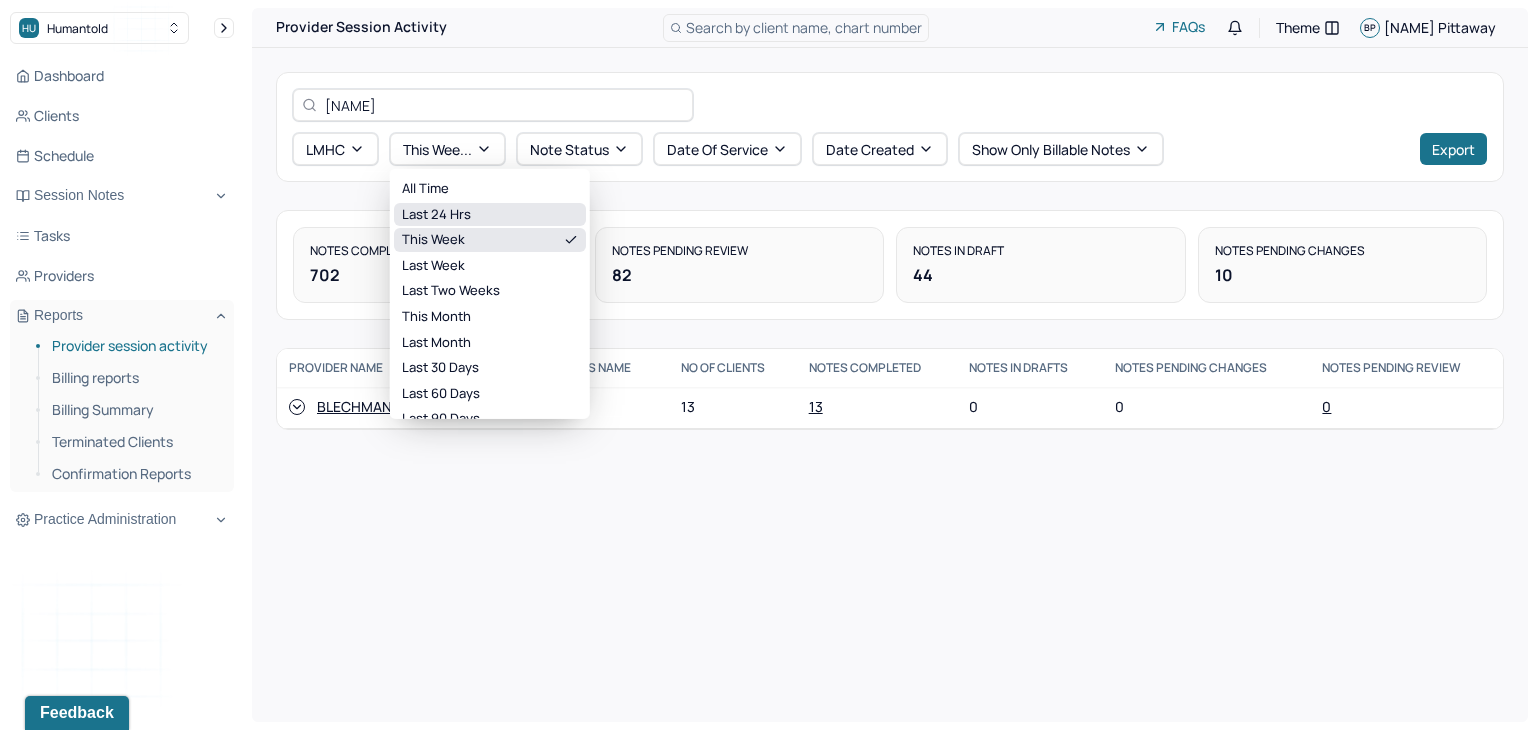 click on "last 24 hrs" at bounding box center (490, 214) 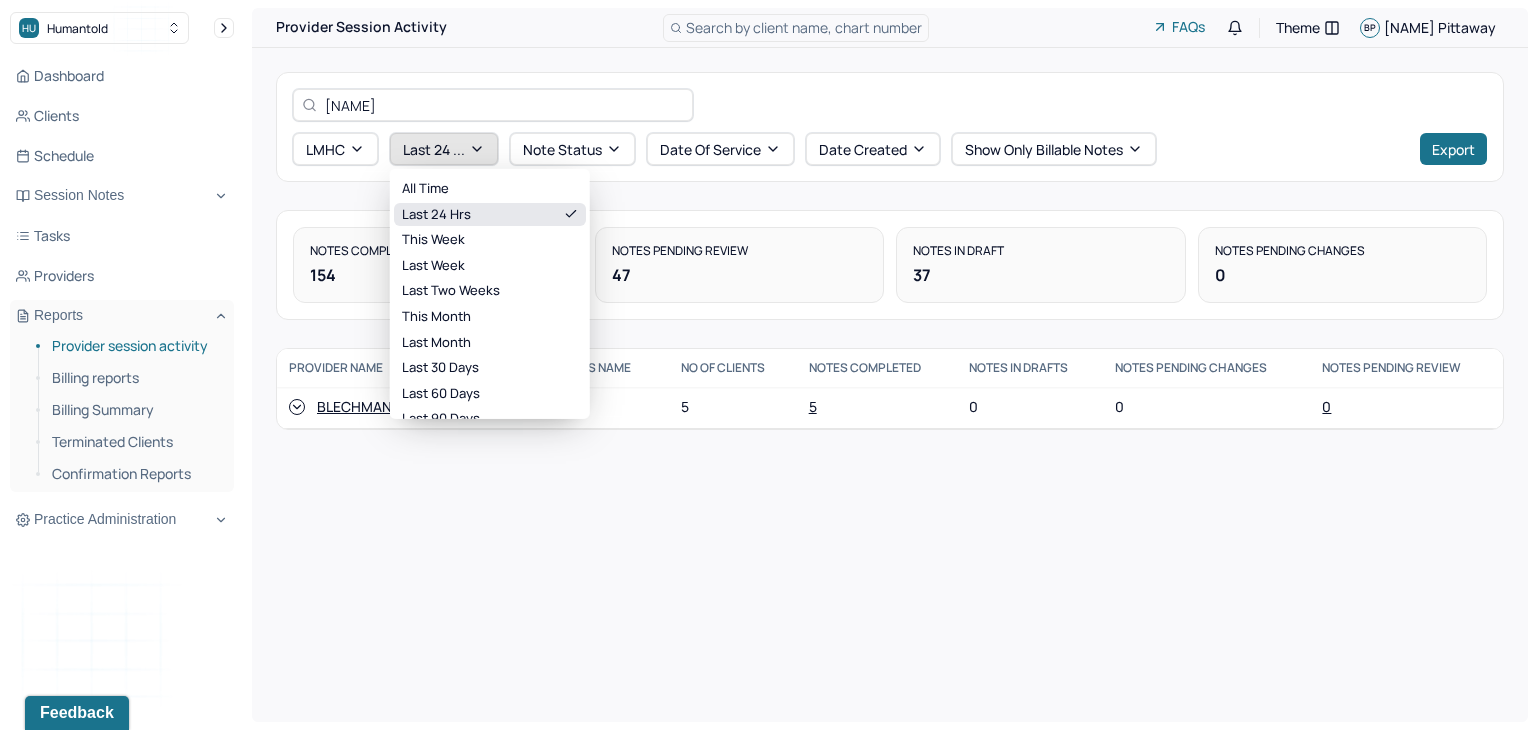 click on "Last 24 ..." at bounding box center [444, 149] 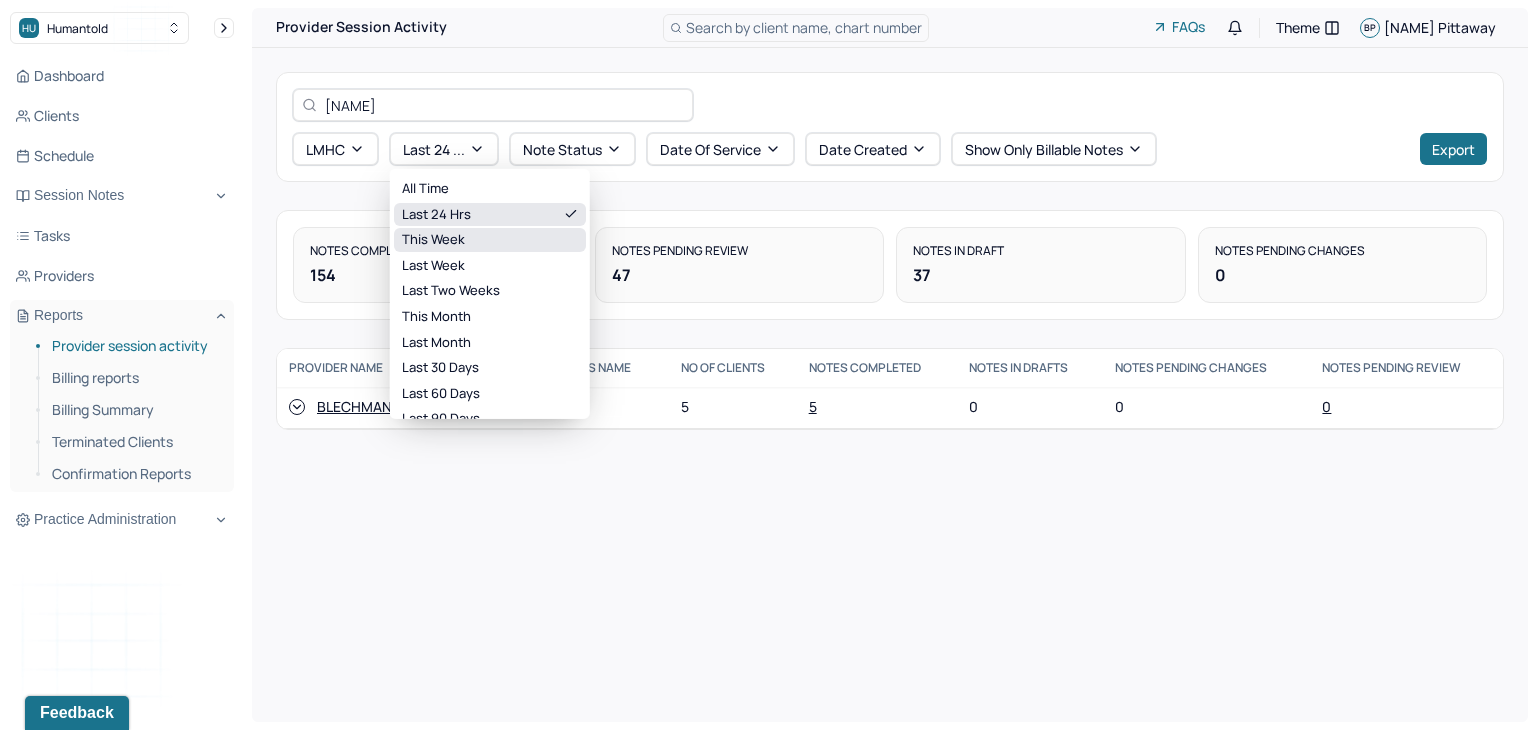 click on "this week" at bounding box center (490, 240) 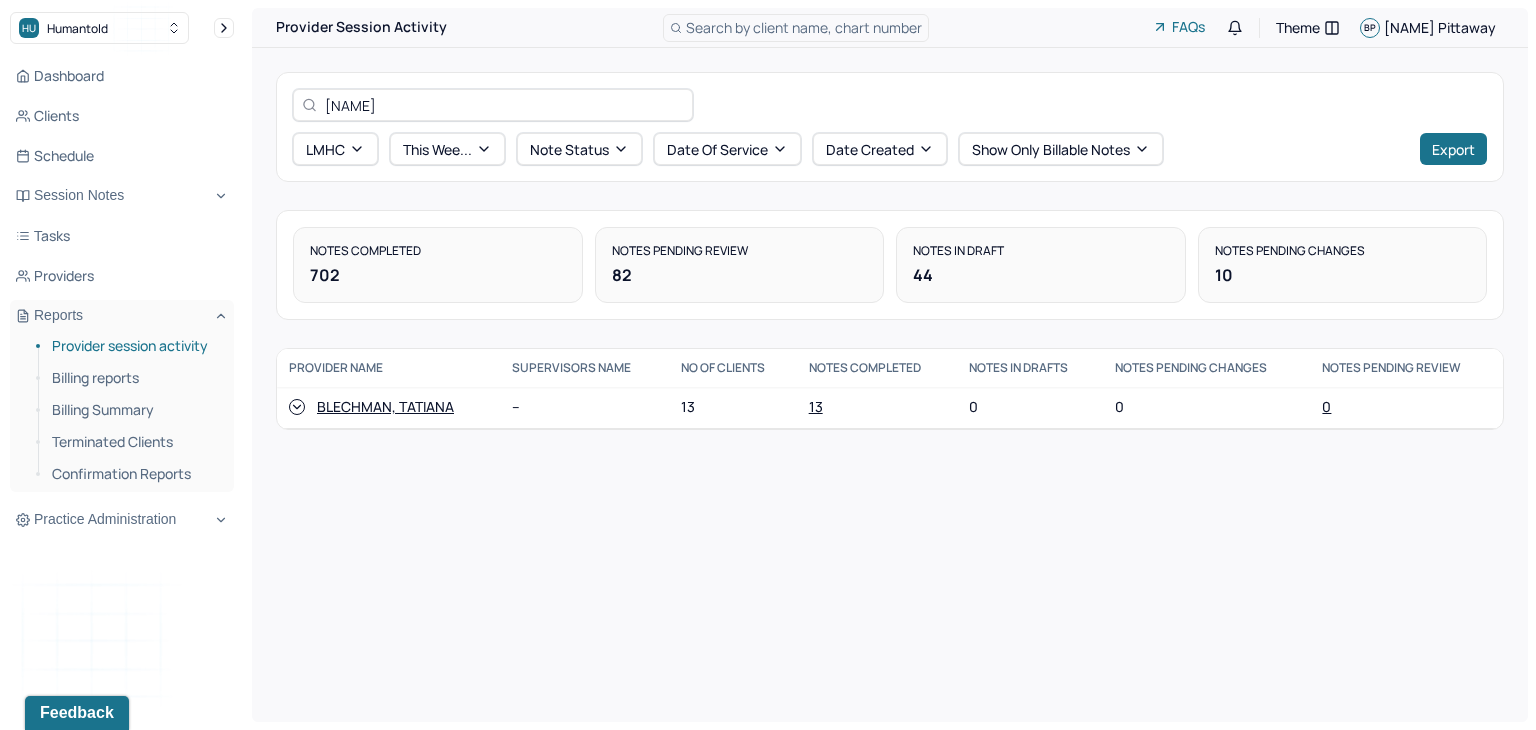 click on "[NAME]" at bounding box center (504, 105) 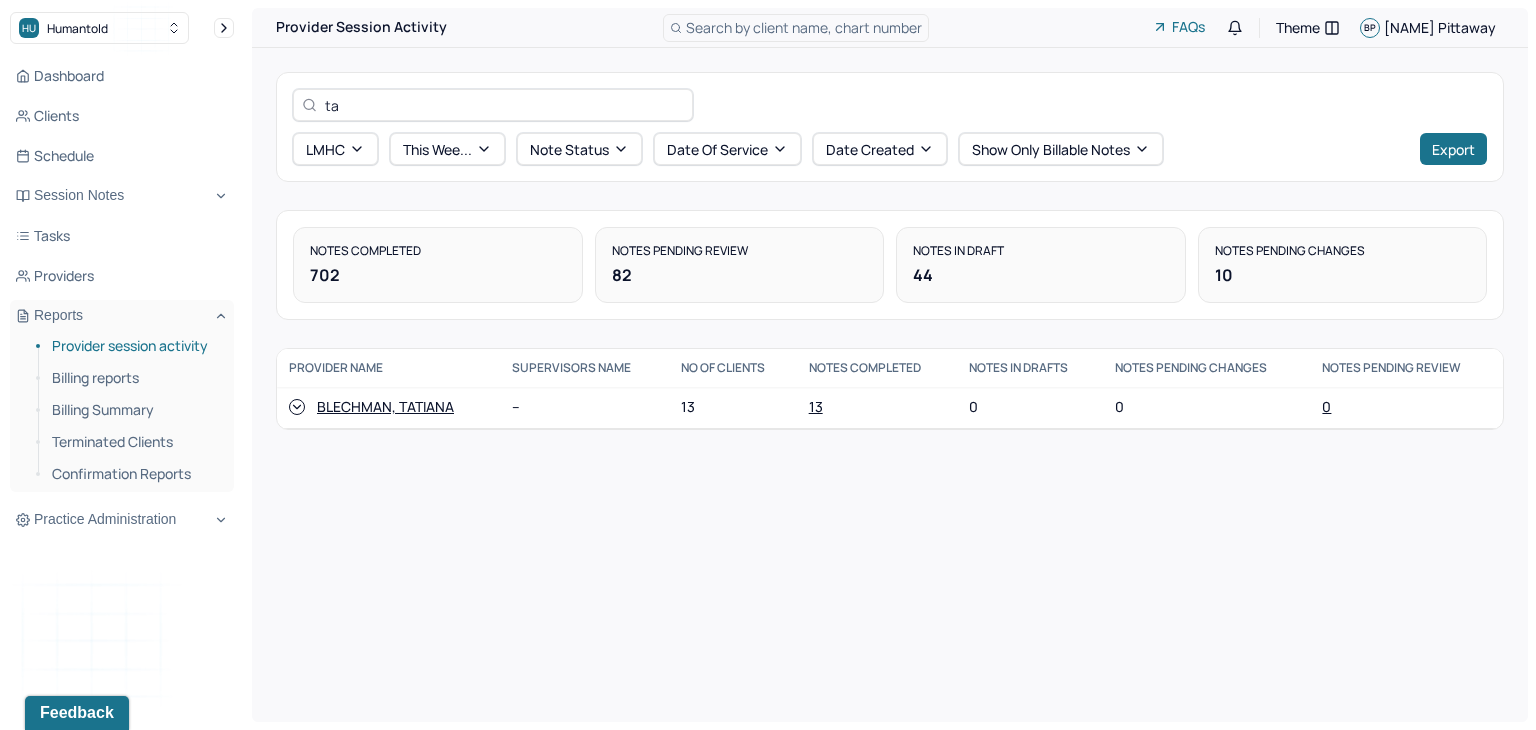 type on "t" 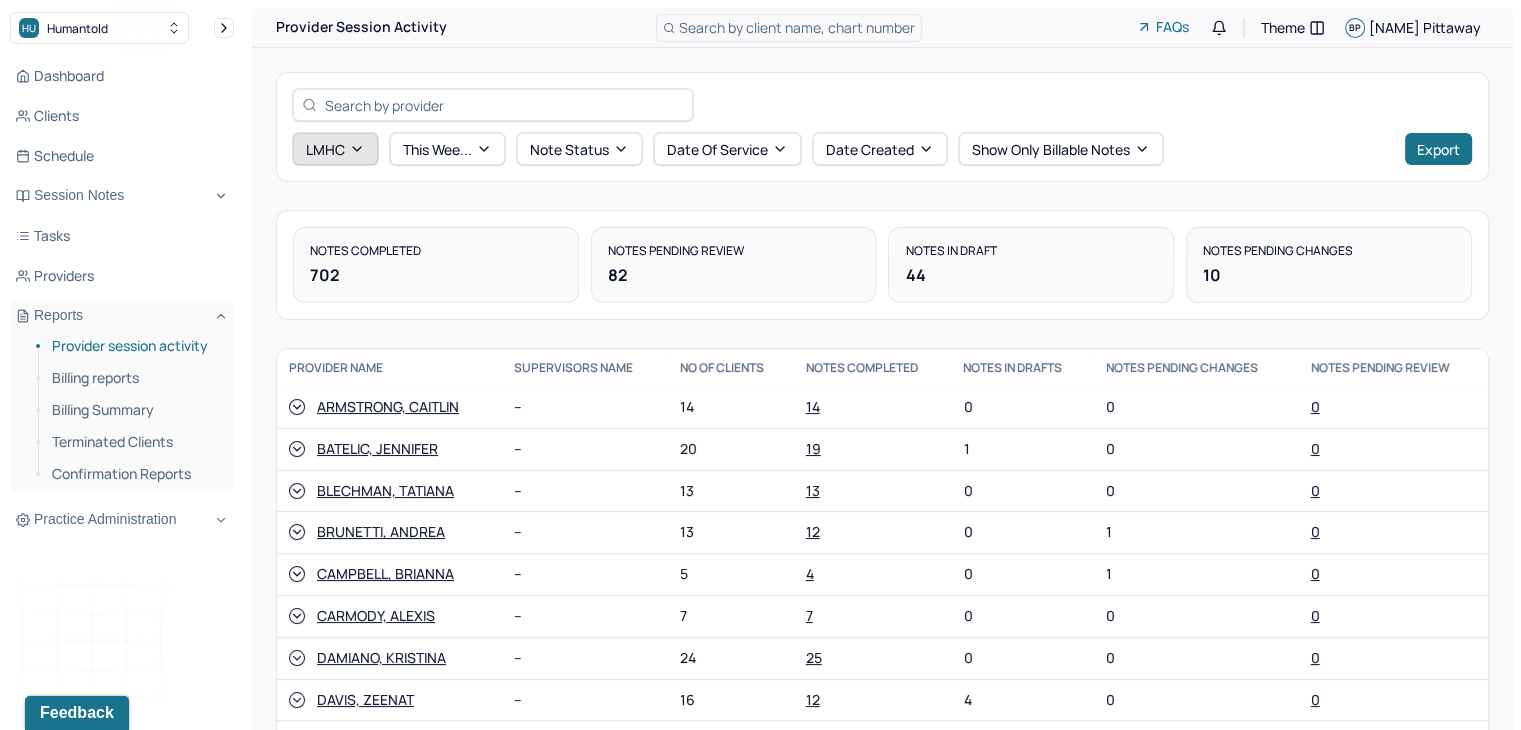 type 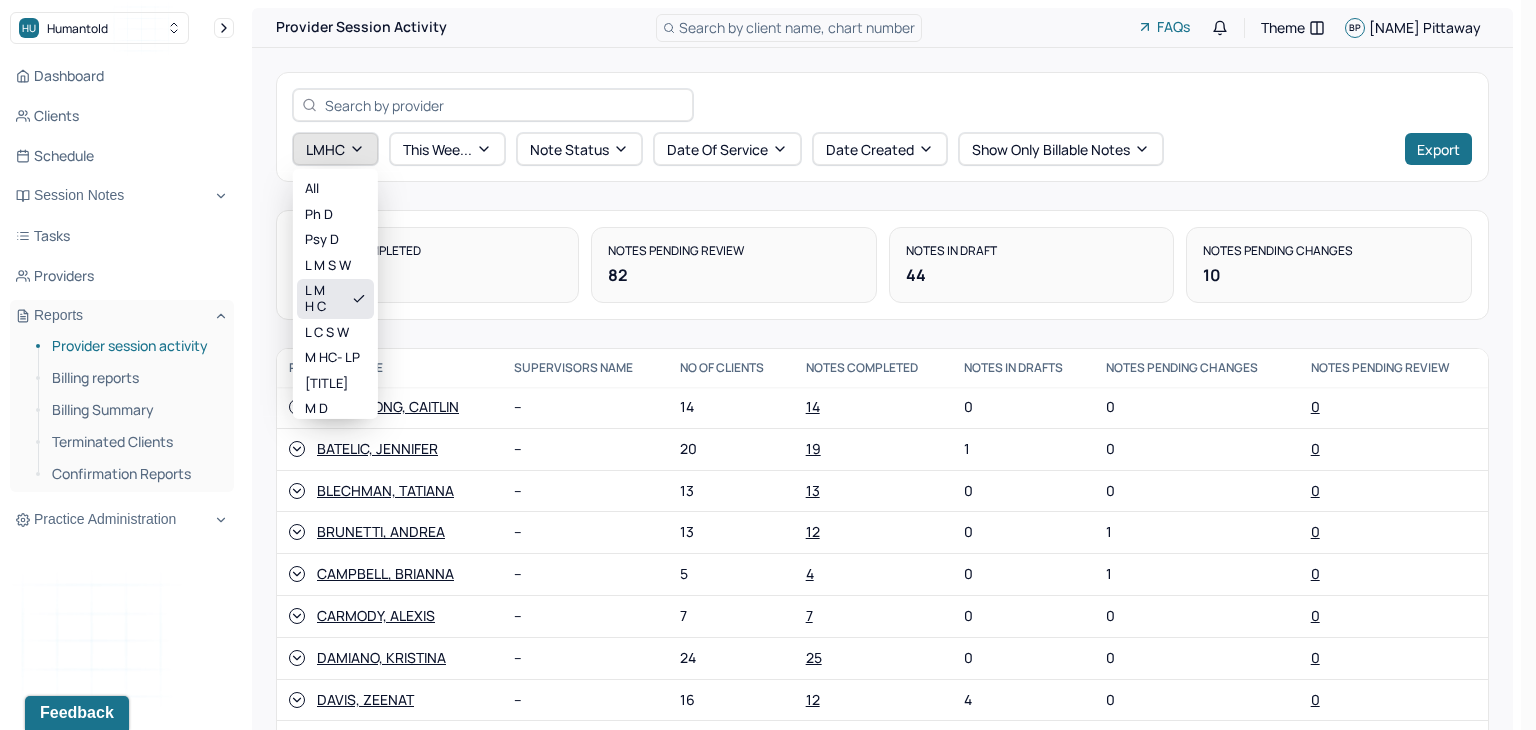click 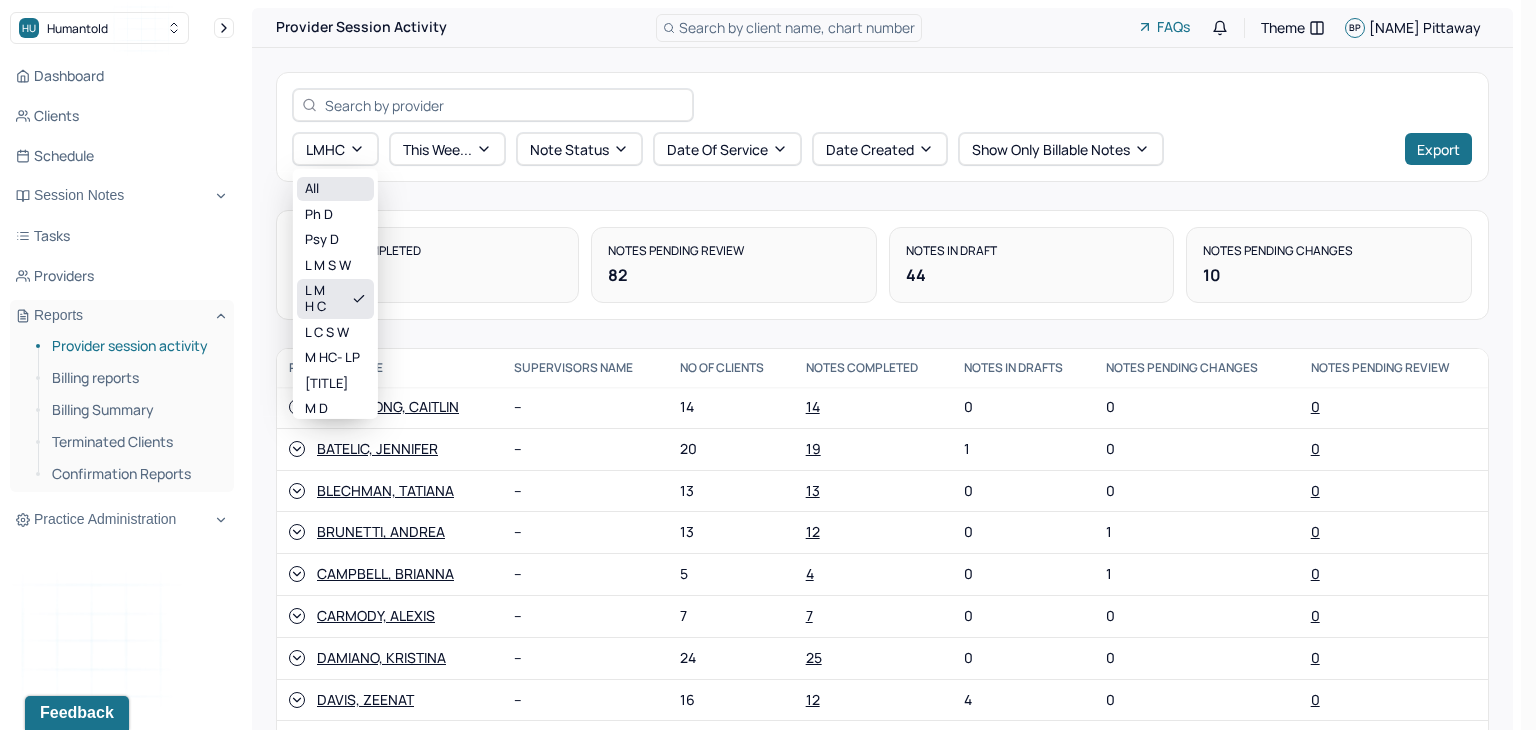 click on "All" at bounding box center [335, 189] 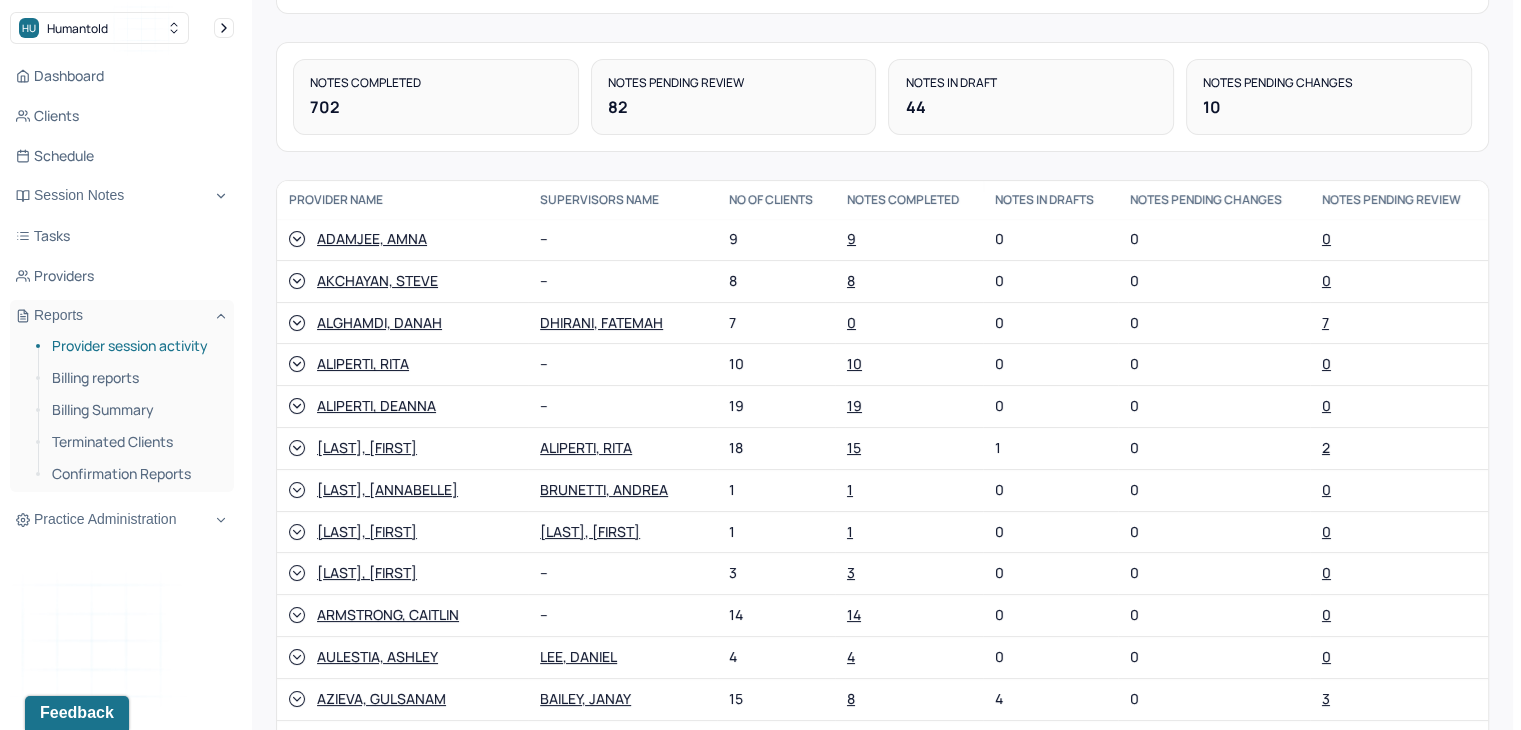 scroll, scrollTop: 192, scrollLeft: 0, axis: vertical 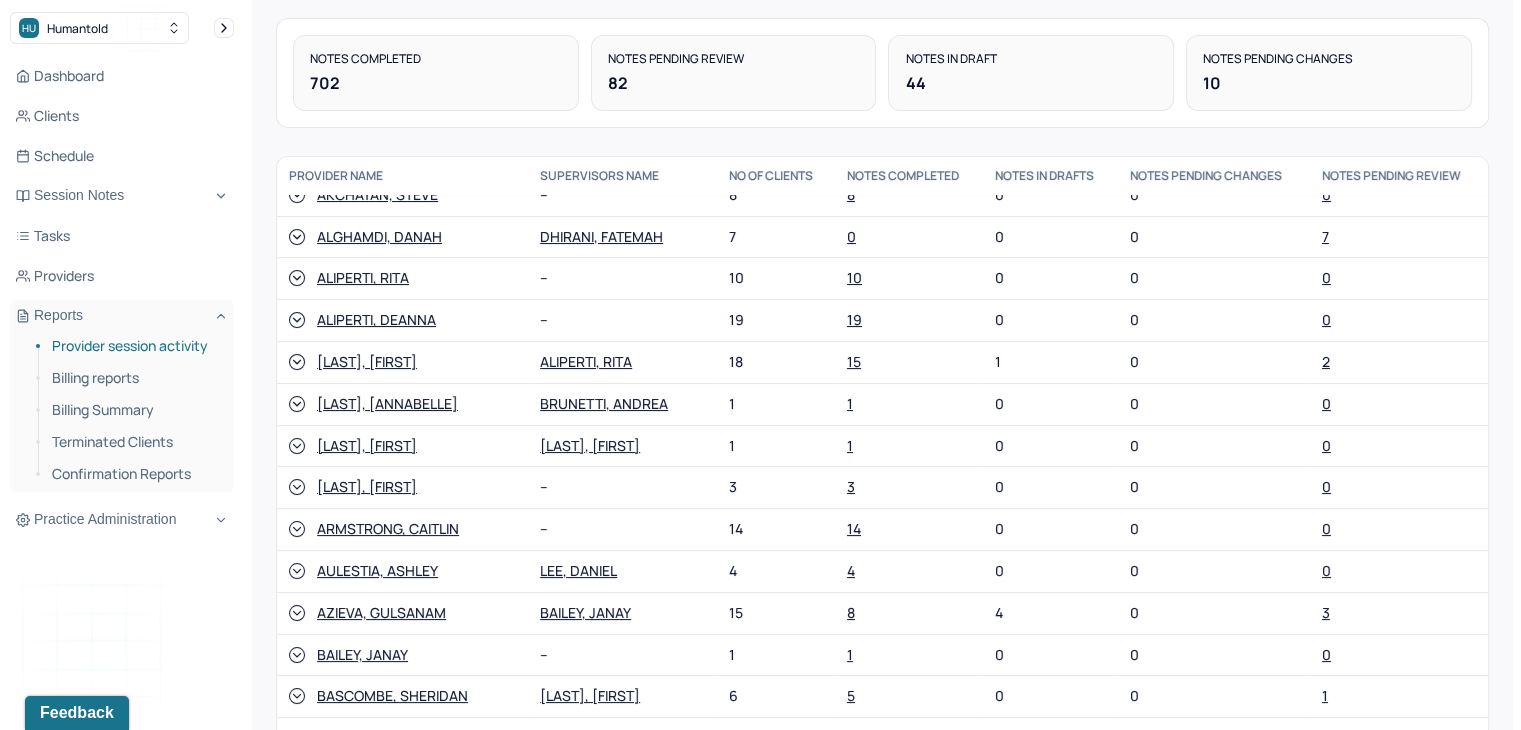 click on "[LAST], [ANNABELLE]" at bounding box center [387, 404] 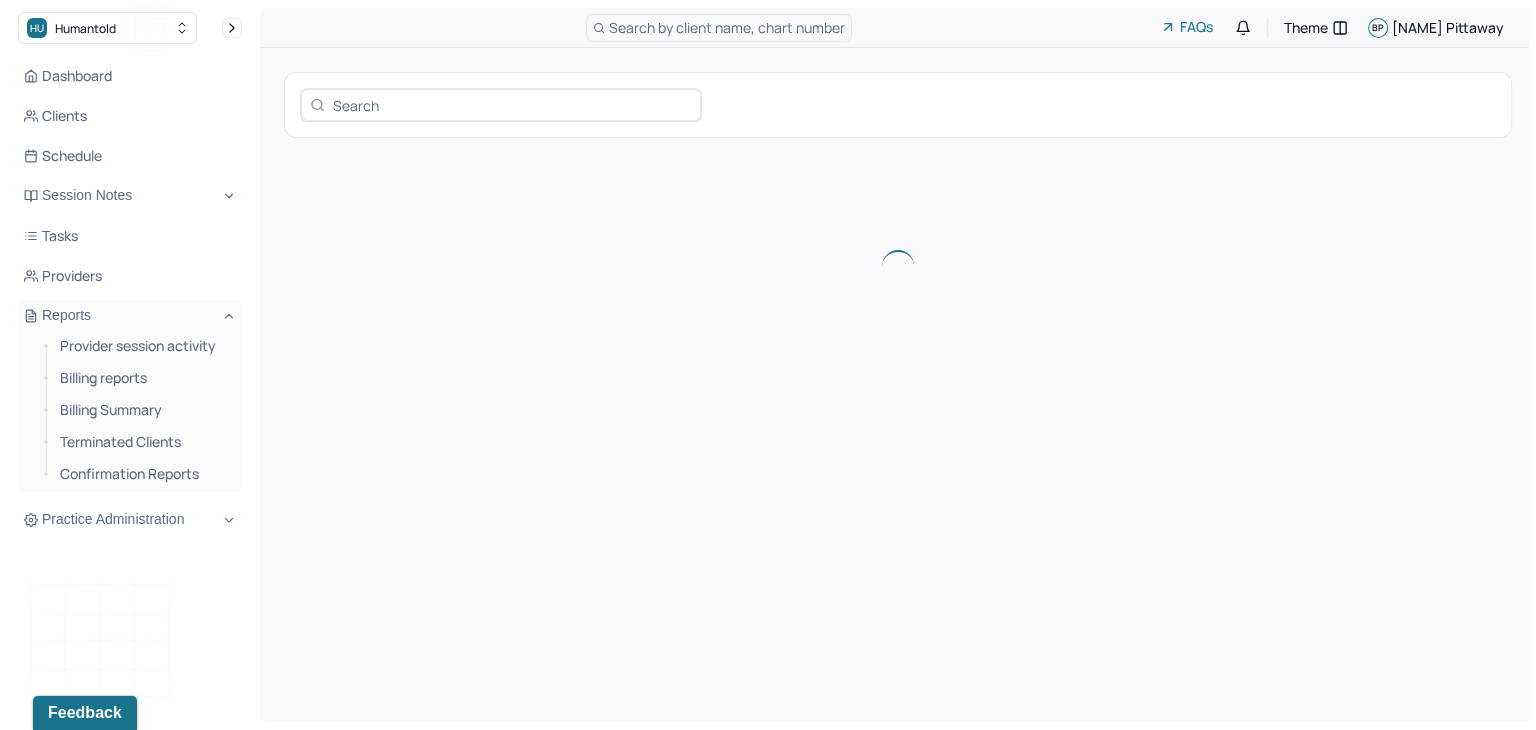 scroll, scrollTop: 0, scrollLeft: 0, axis: both 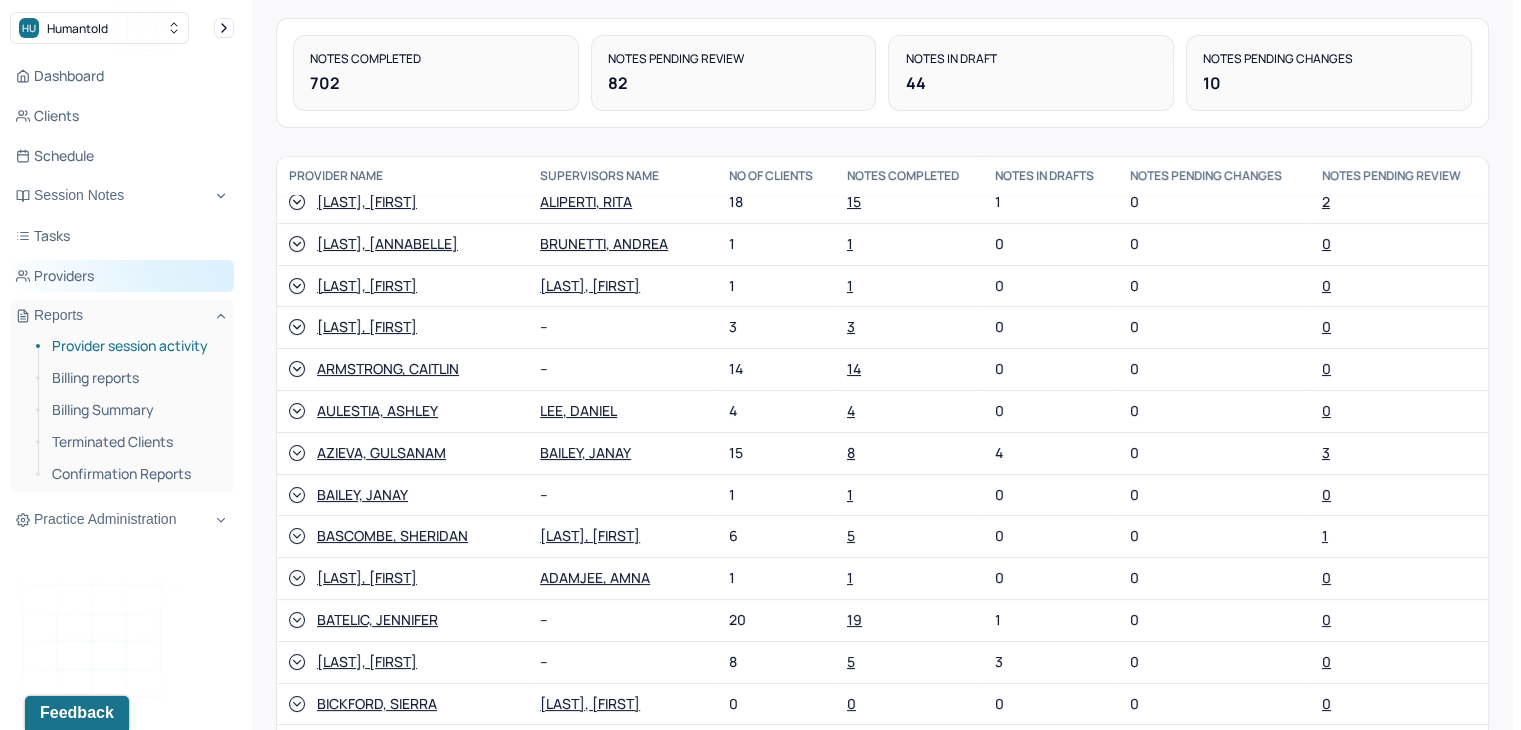 click on "Providers" at bounding box center (122, 276) 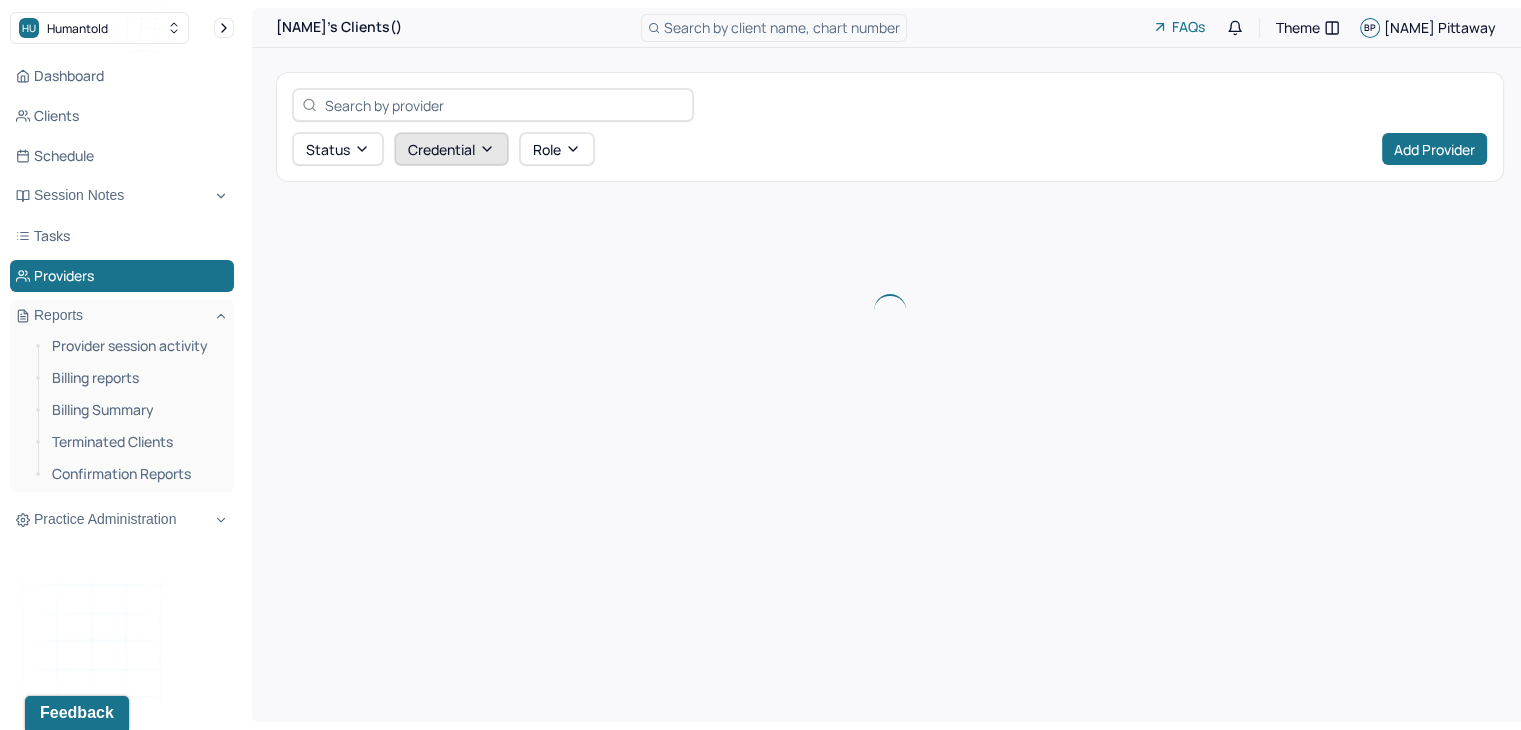scroll, scrollTop: 0, scrollLeft: 0, axis: both 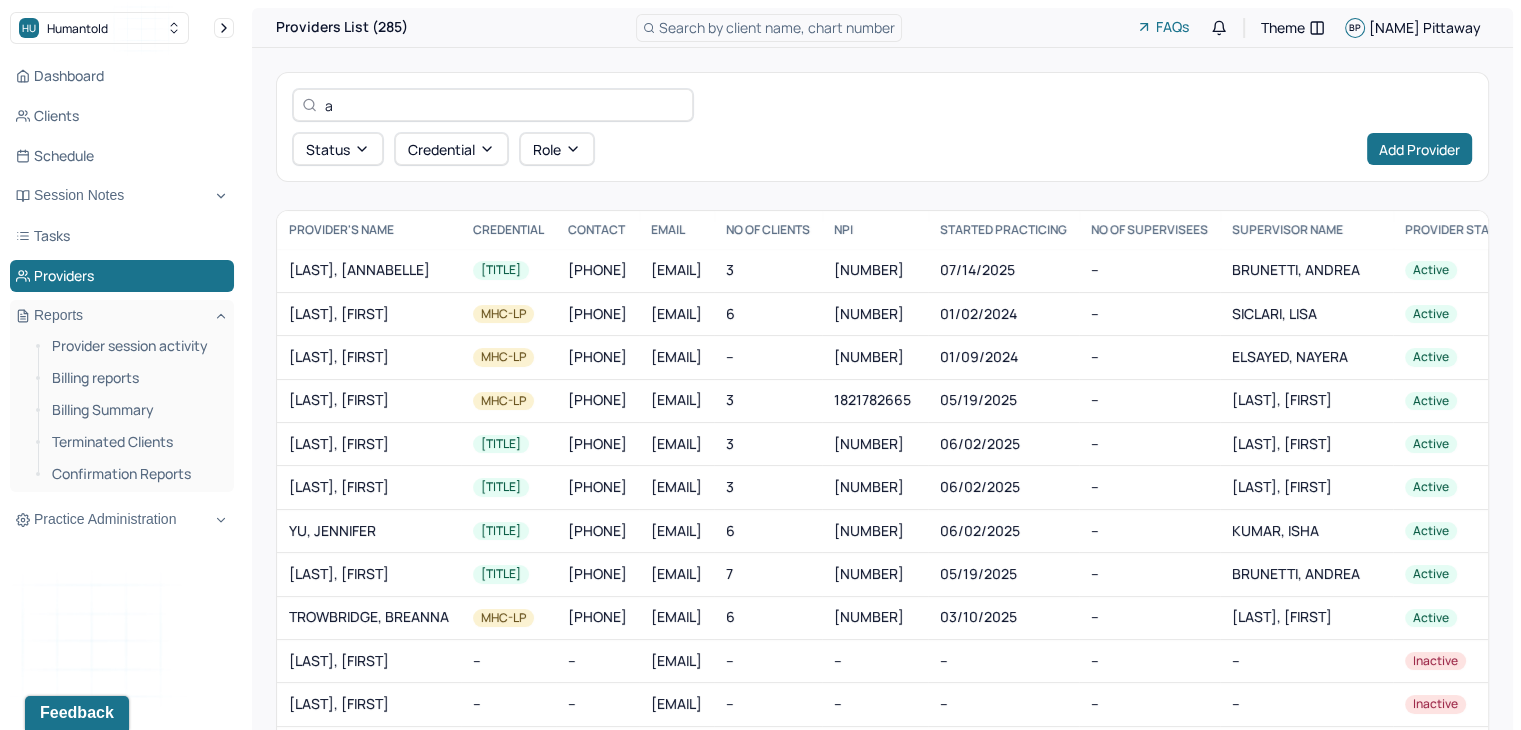 click on "a" at bounding box center [504, 105] 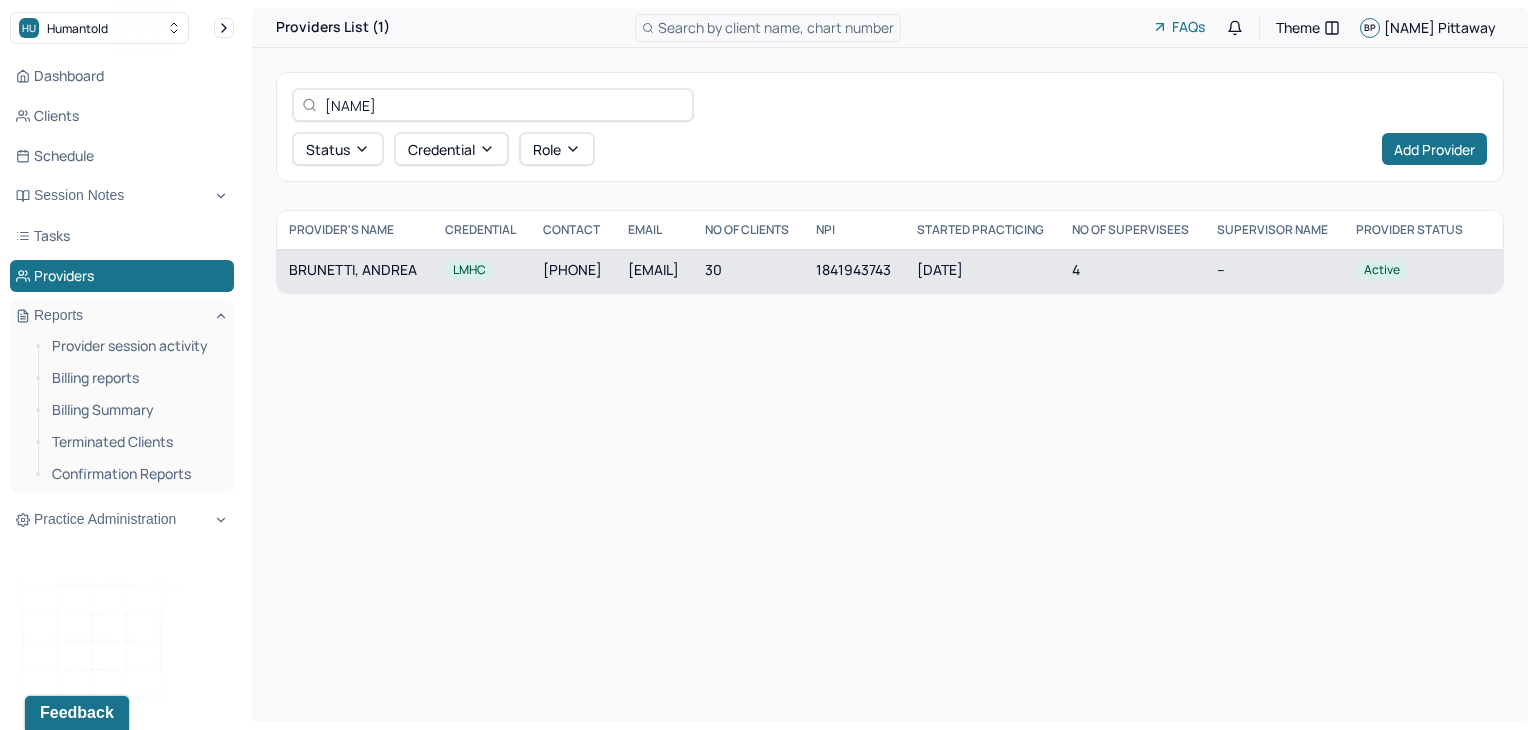 type on "[NAME]" 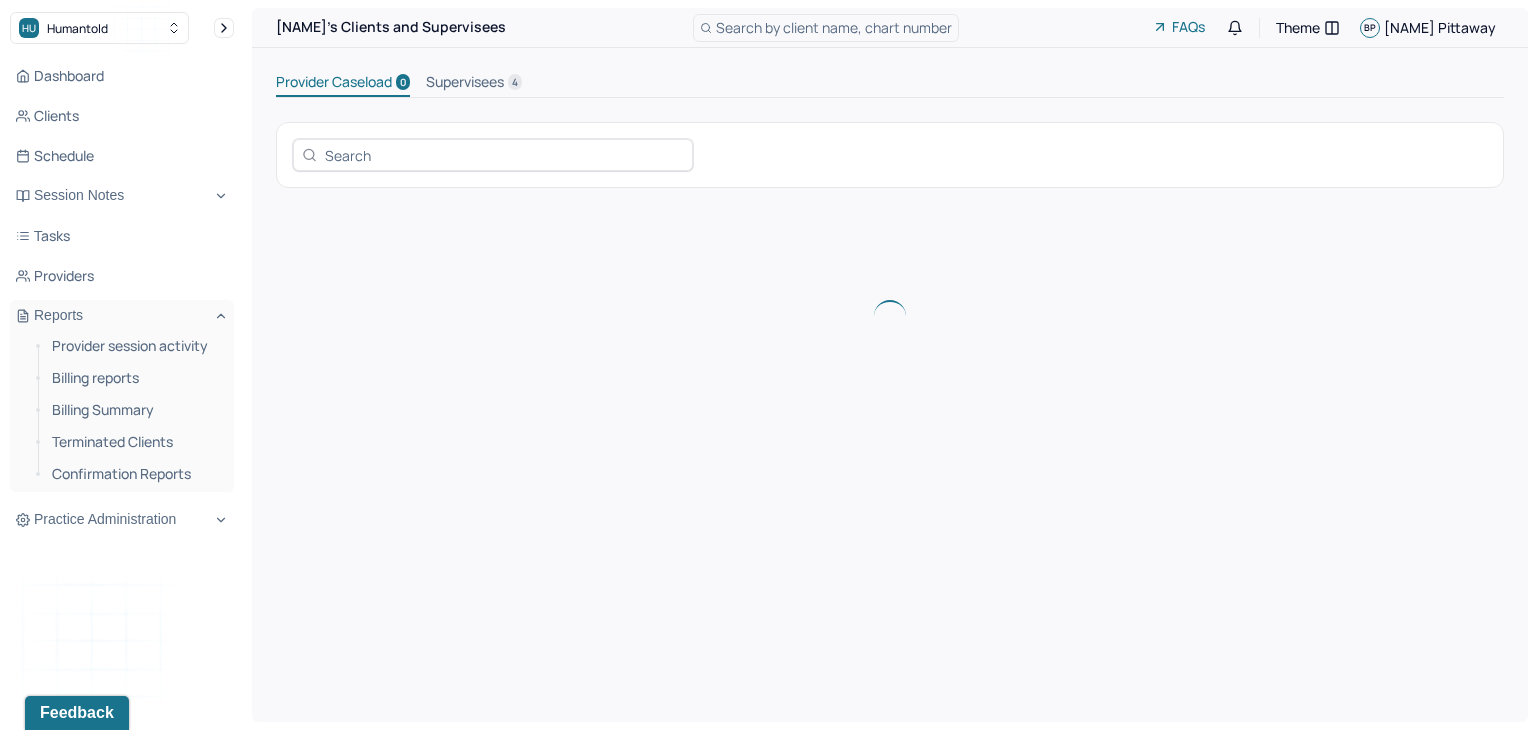 click on "Supervisees 4" at bounding box center (474, 84) 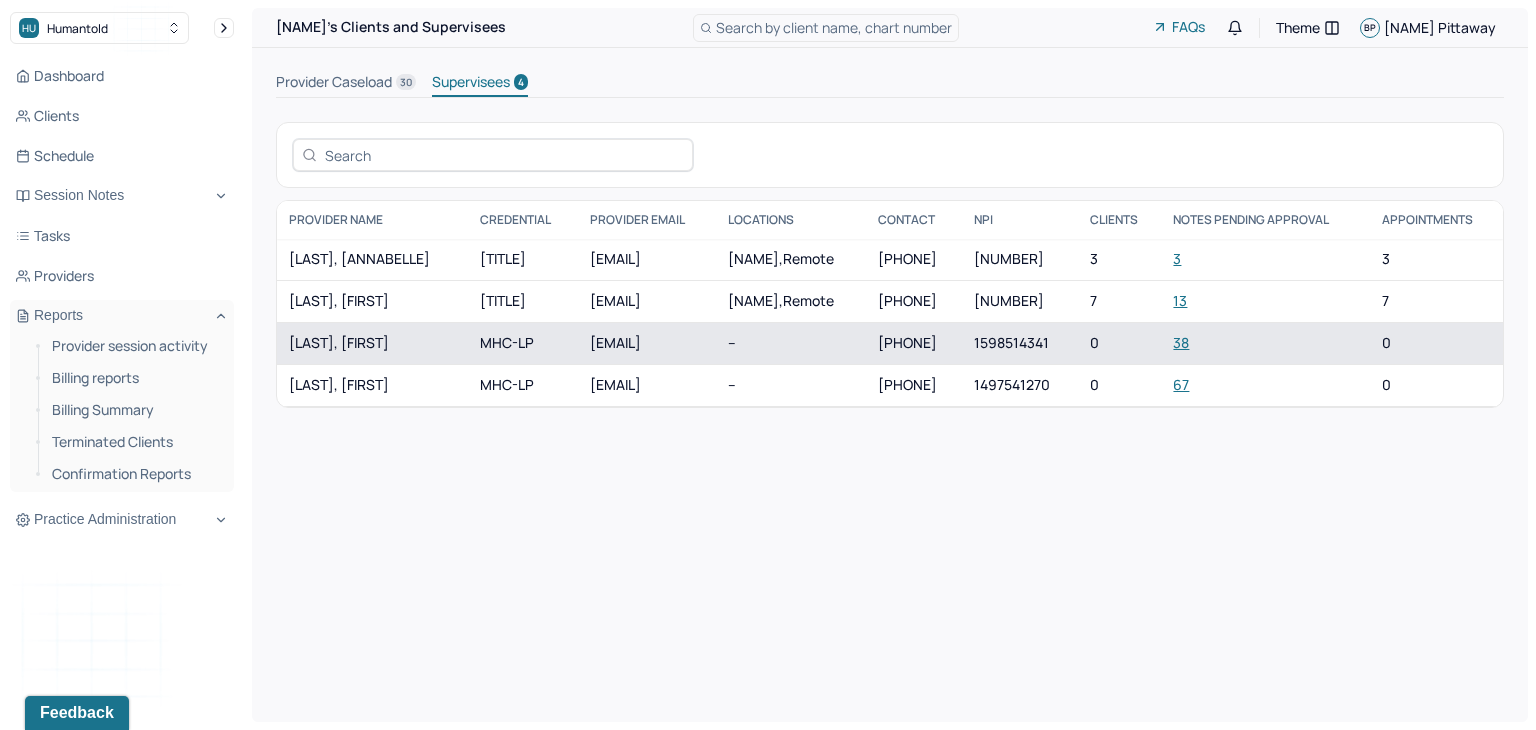 click on "[LAST], [FIRST]" at bounding box center [372, 343] 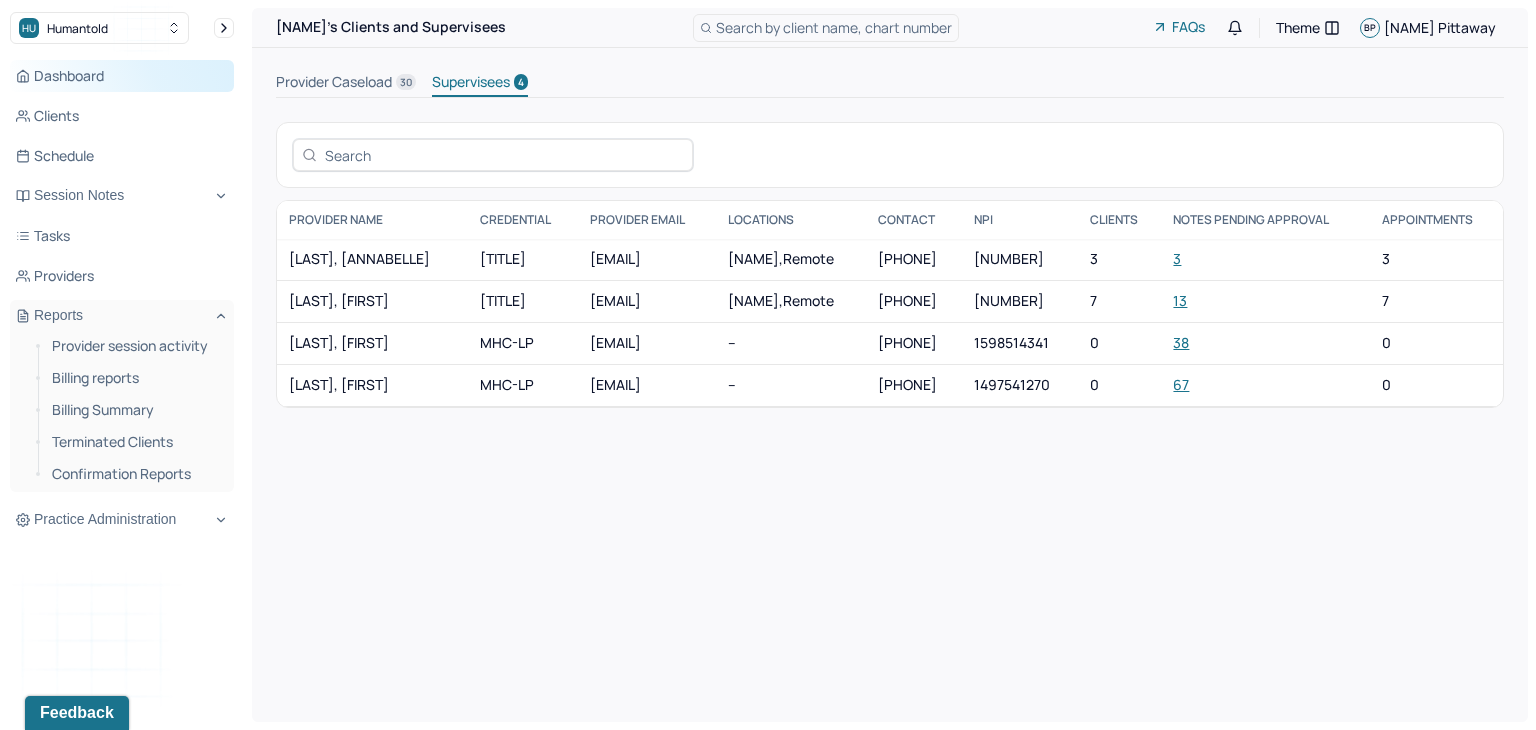 click on "Dashboard" at bounding box center (122, 76) 